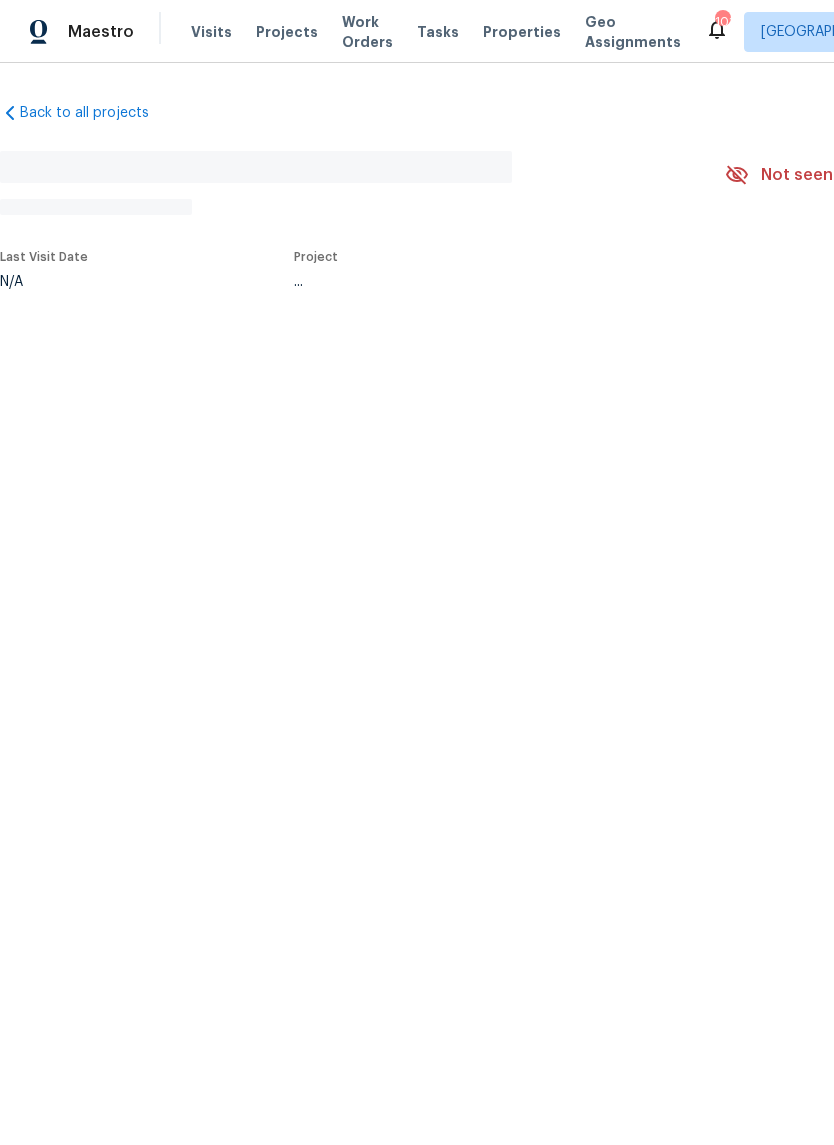 scroll, scrollTop: 0, scrollLeft: 0, axis: both 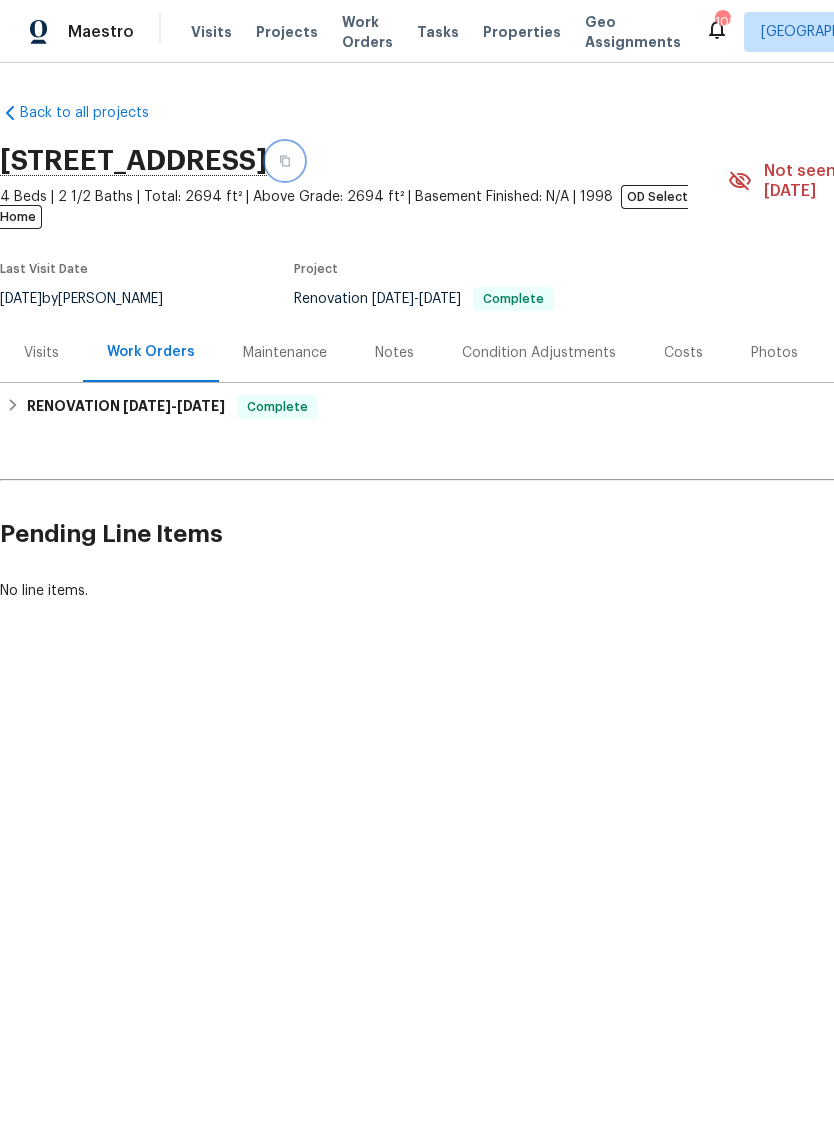 click 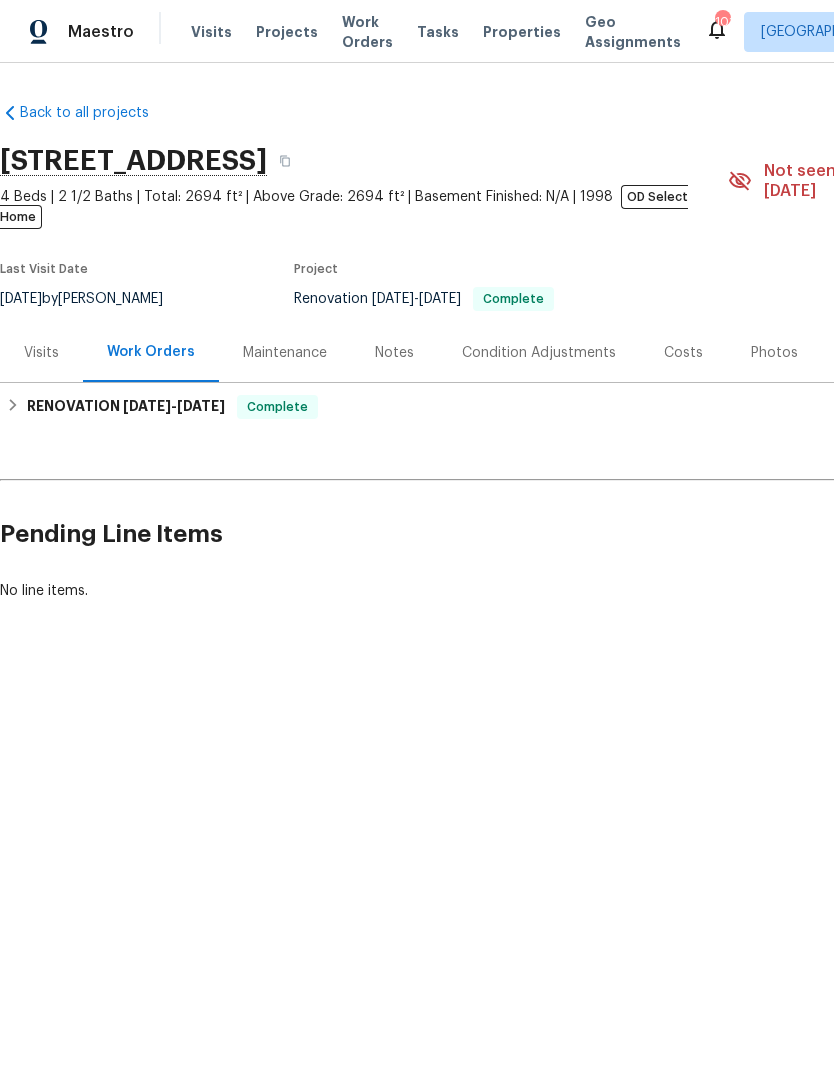 click on "Photos" at bounding box center [774, 352] 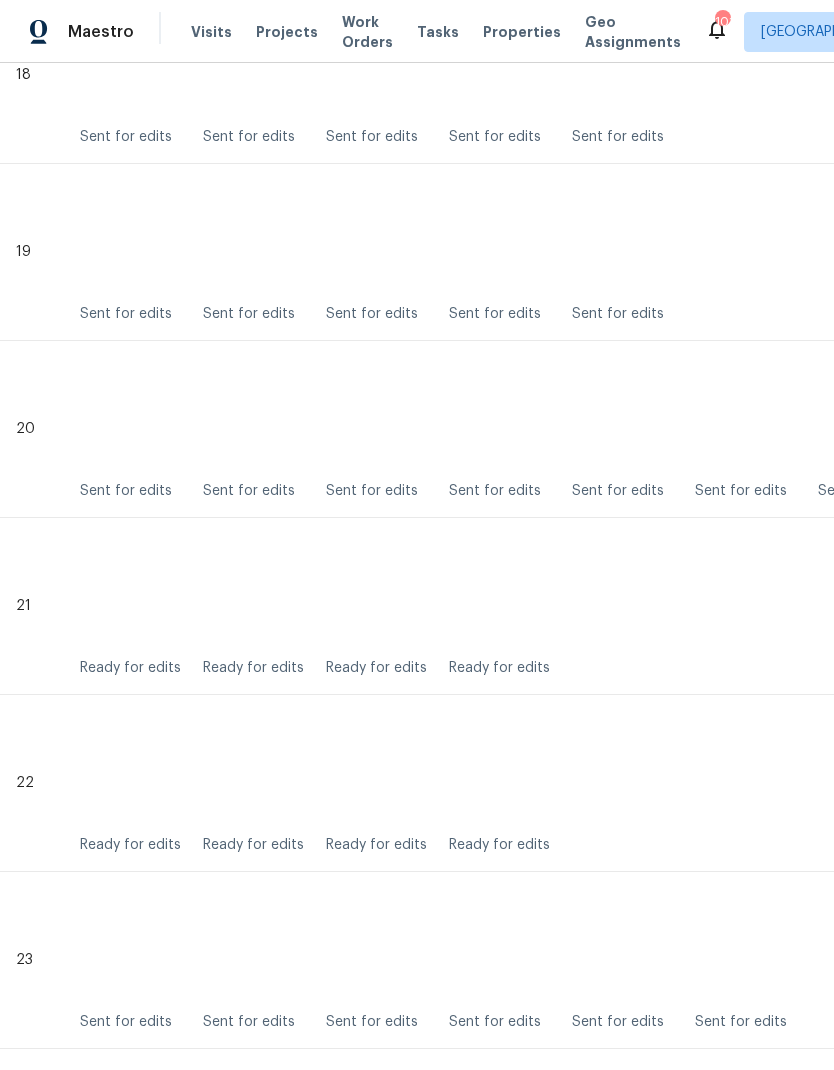 scroll, scrollTop: 3783, scrollLeft: 0, axis: vertical 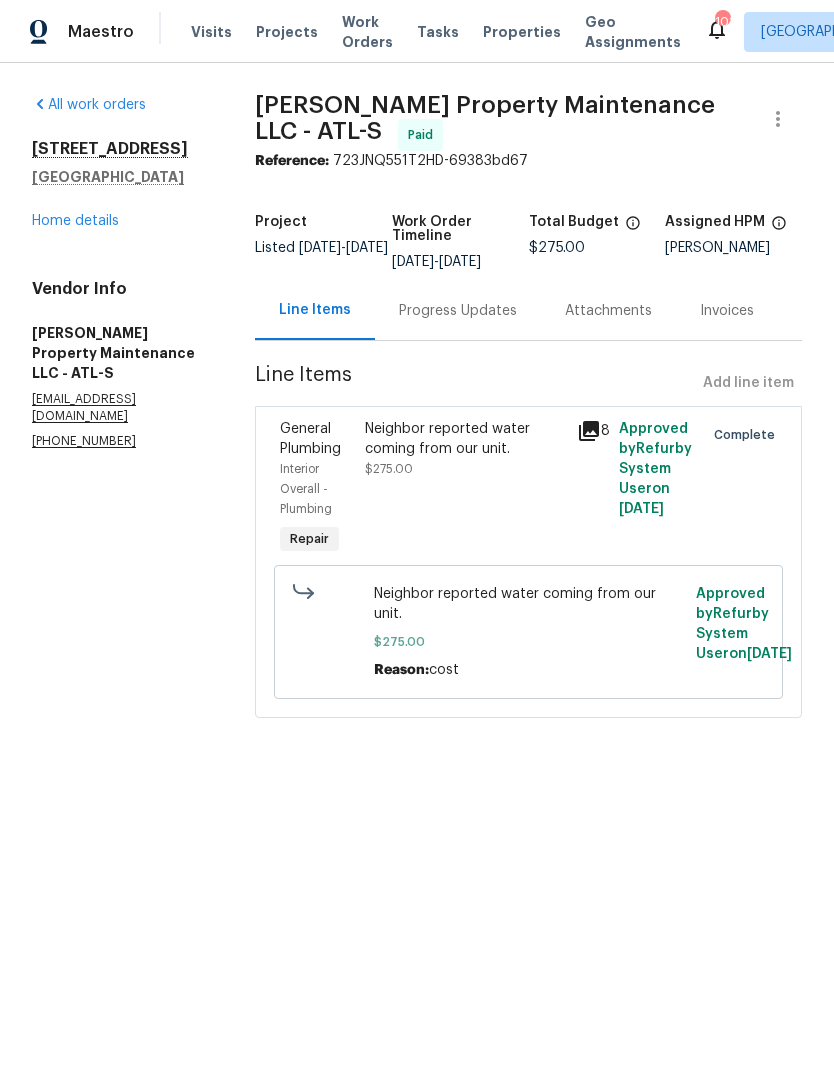 click on "Visits" at bounding box center [211, 32] 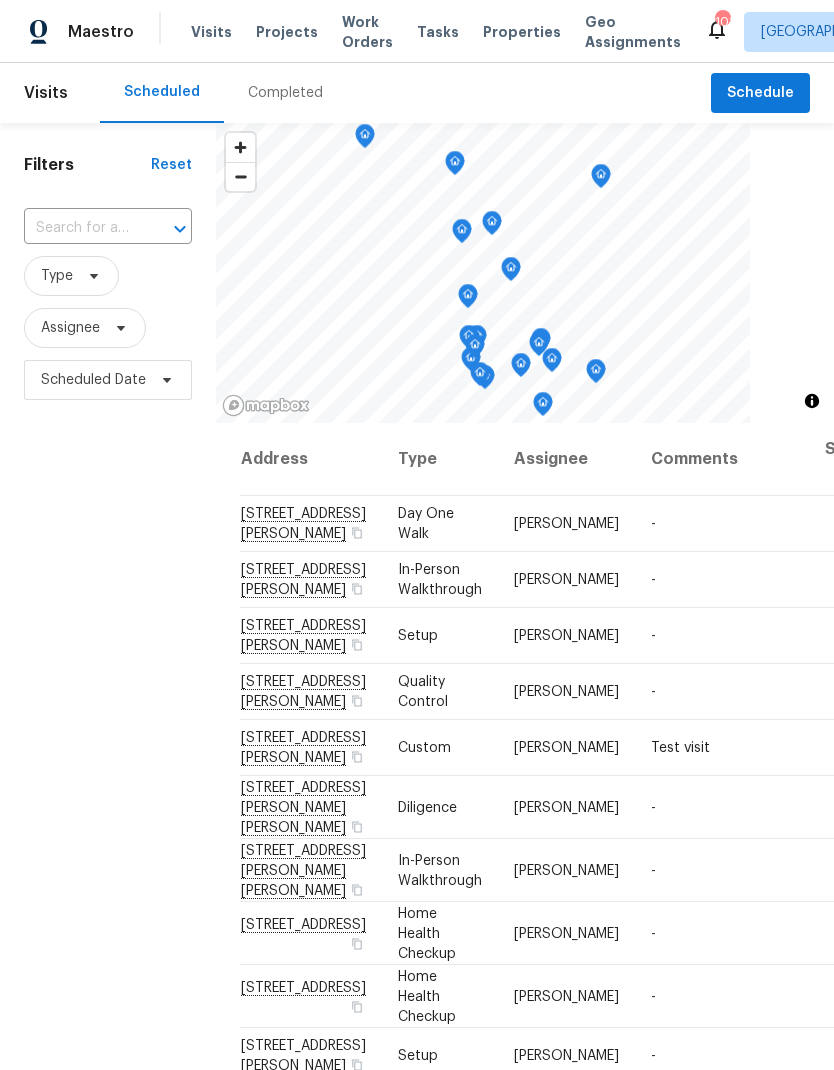 click on "Completed" at bounding box center (285, 93) 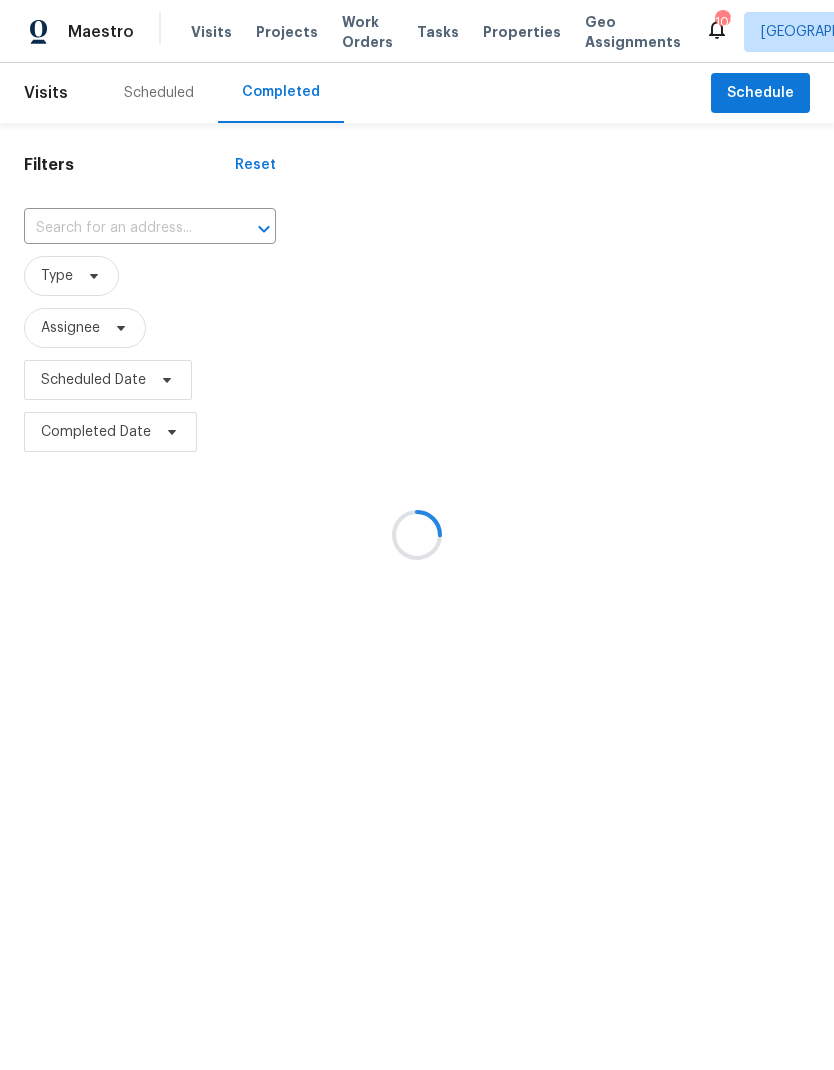 click at bounding box center [417, 535] 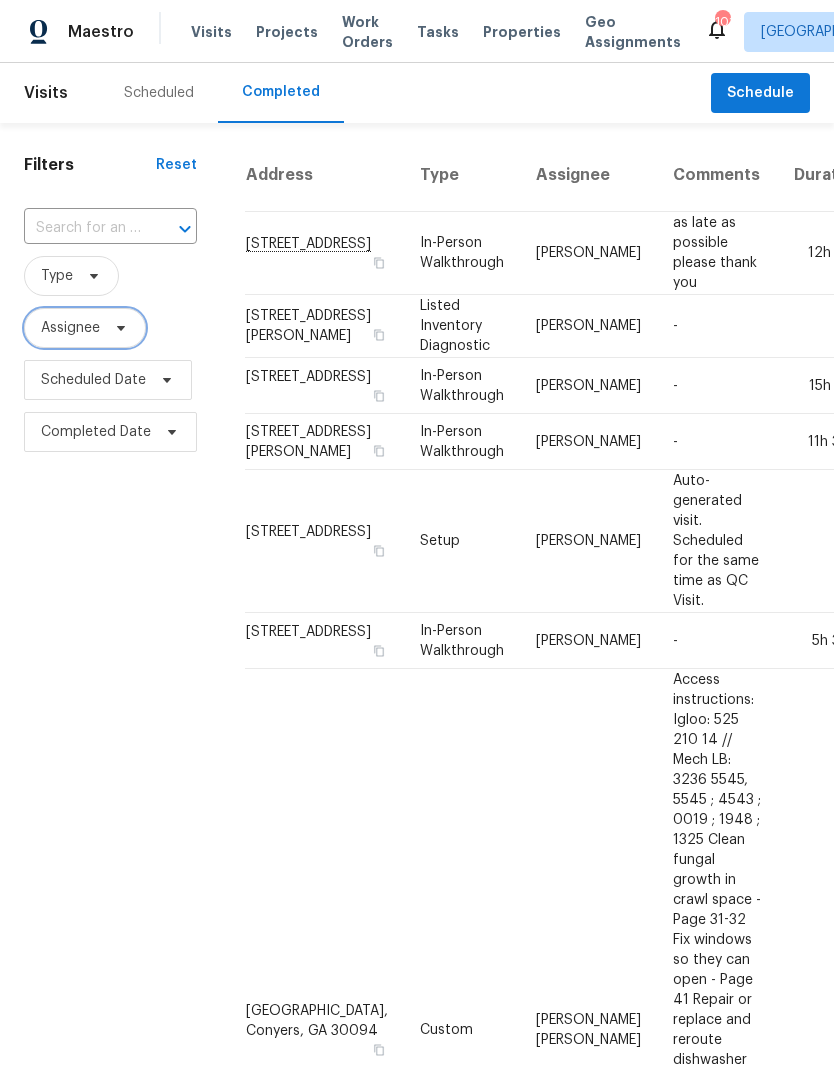 click on "Assignee" at bounding box center (85, 328) 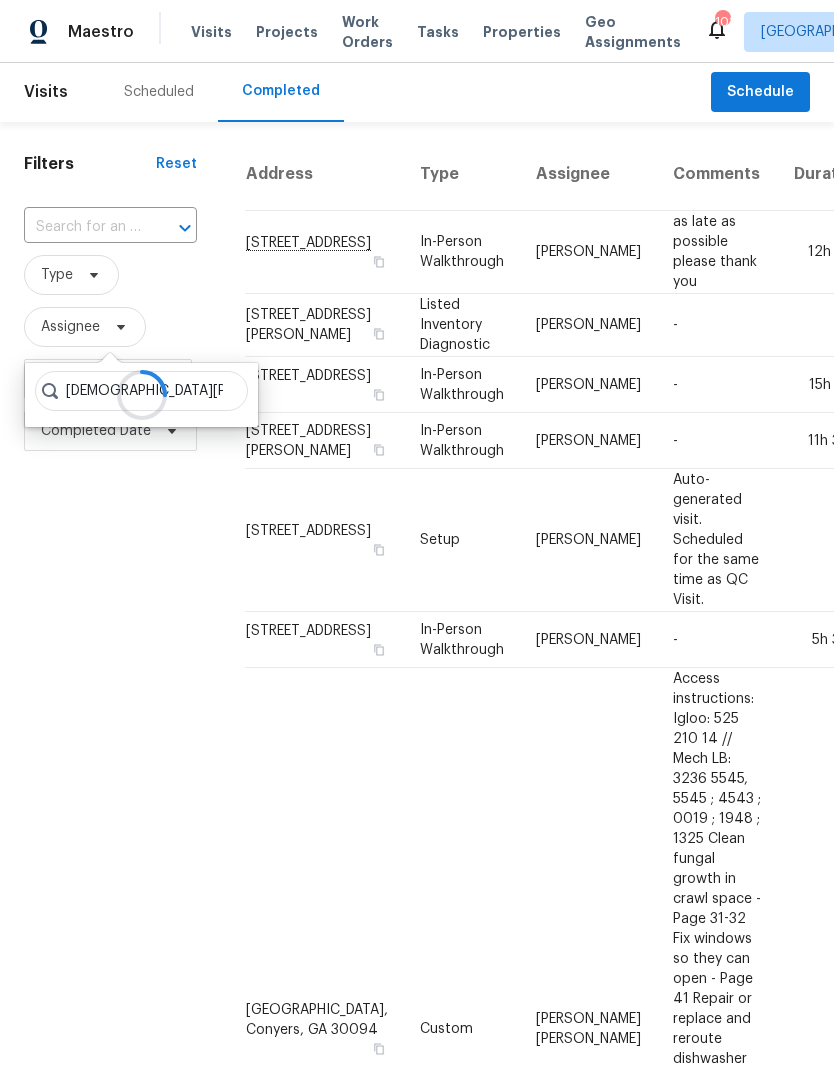 scroll, scrollTop: 2, scrollLeft: 0, axis: vertical 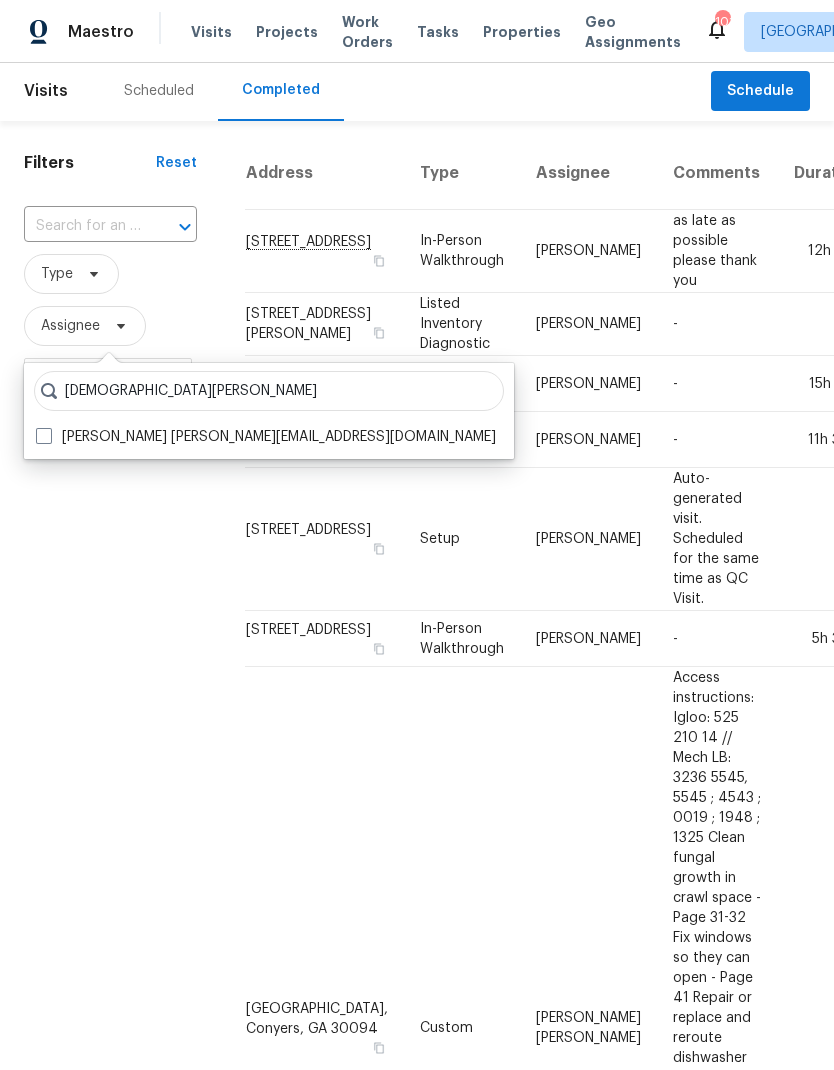 type on "Samuel vetrik" 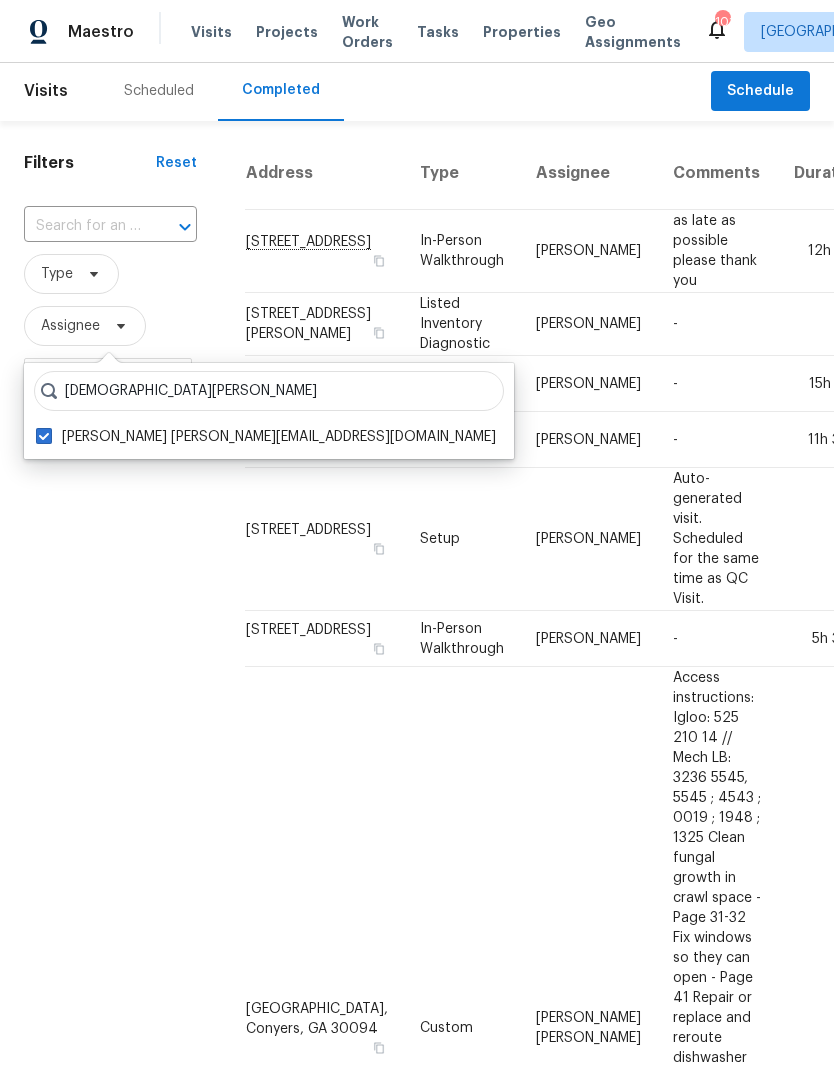 checkbox on "true" 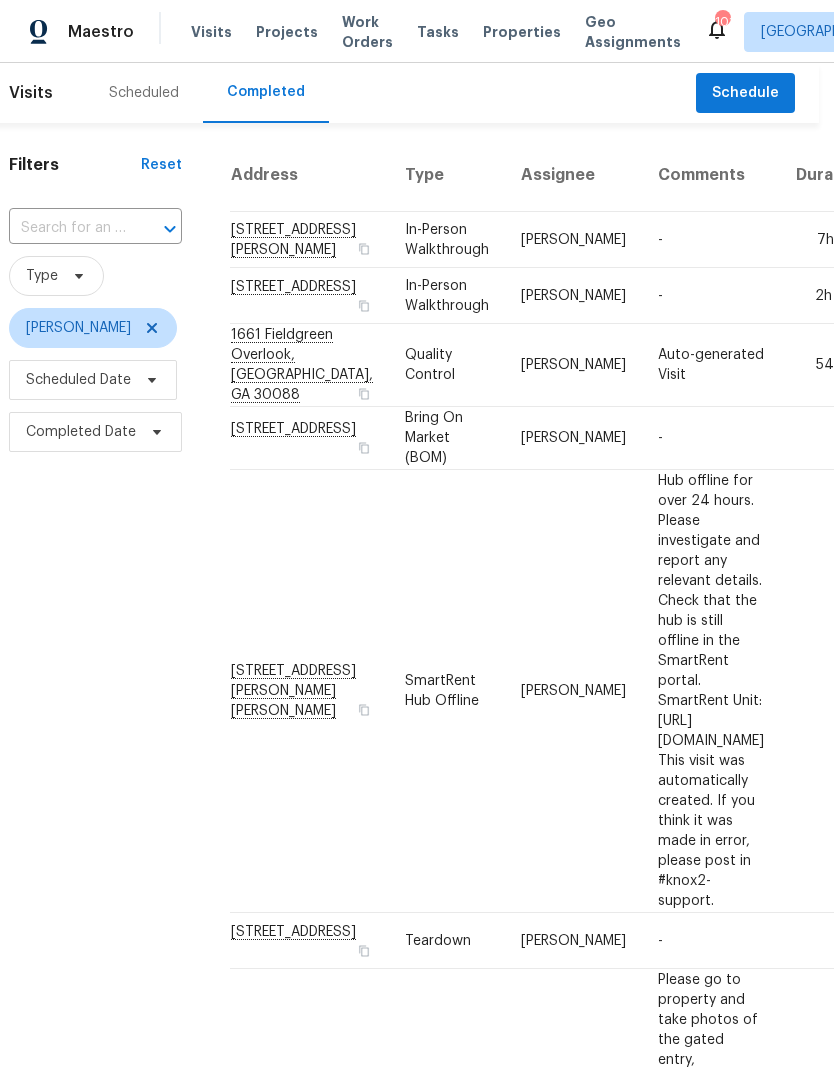 scroll, scrollTop: 0, scrollLeft: 17, axis: horizontal 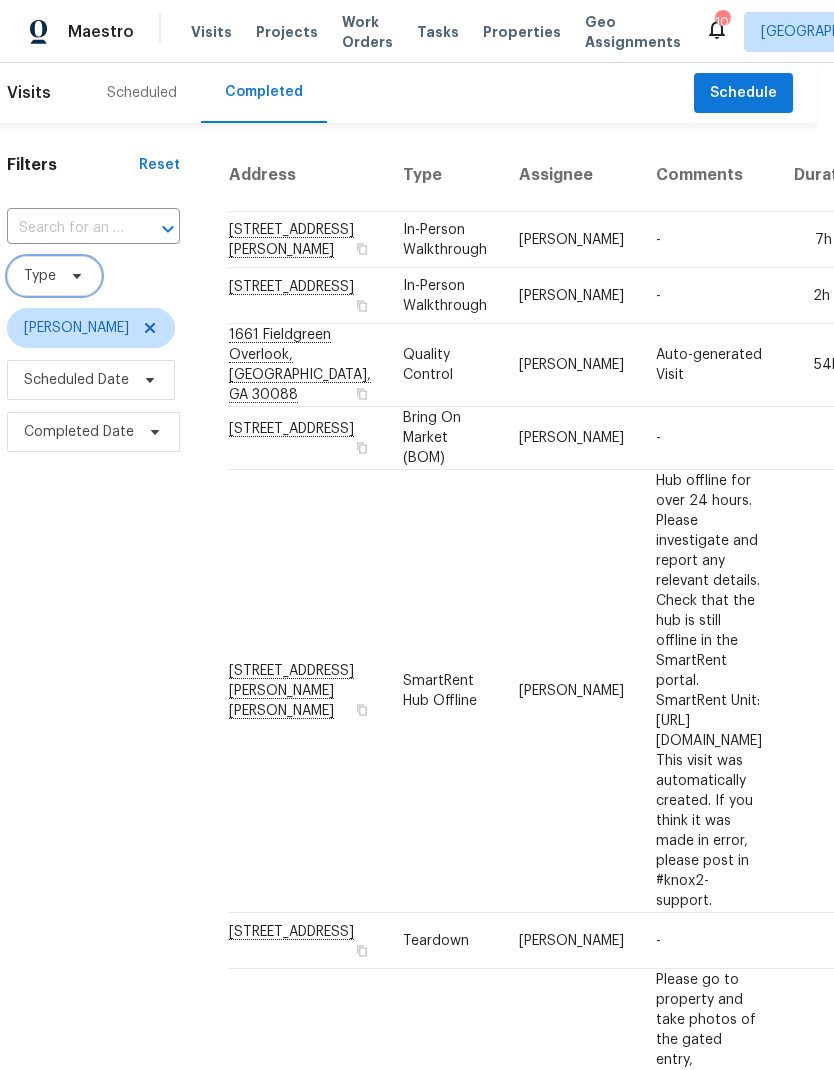 click at bounding box center [74, 276] 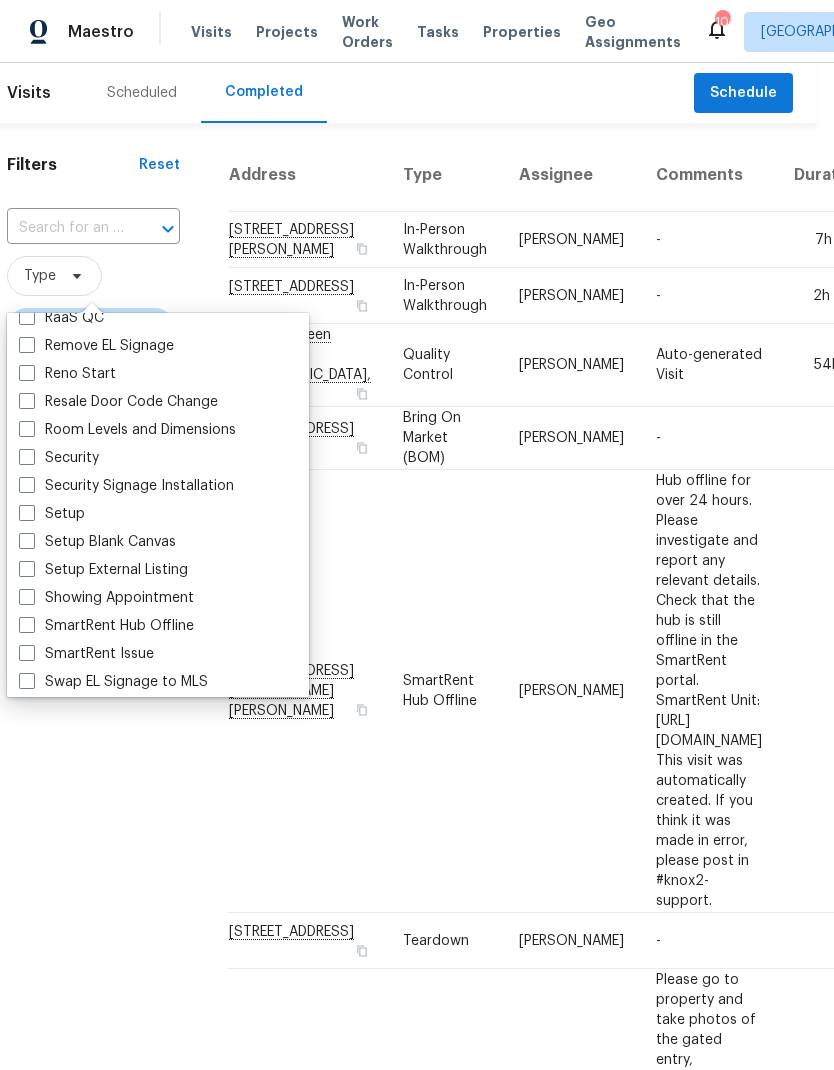 scroll, scrollTop: 1499, scrollLeft: 0, axis: vertical 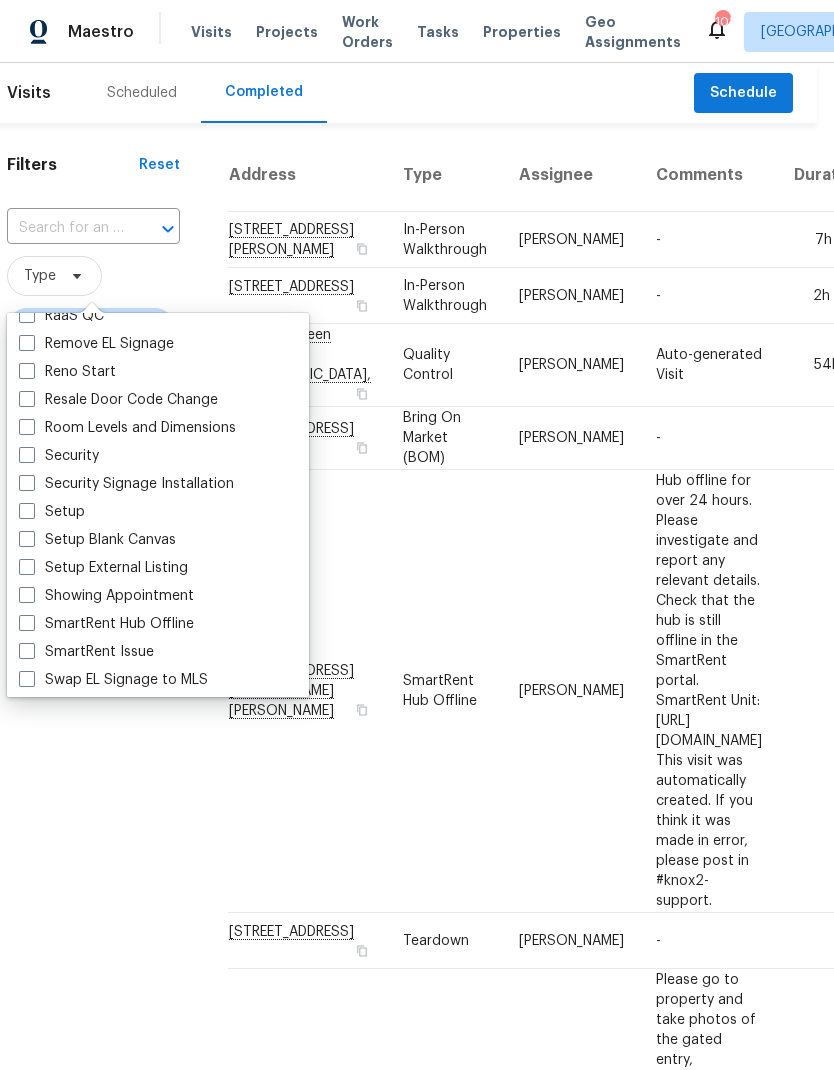 click on "Setup External Listing" at bounding box center (103, 568) 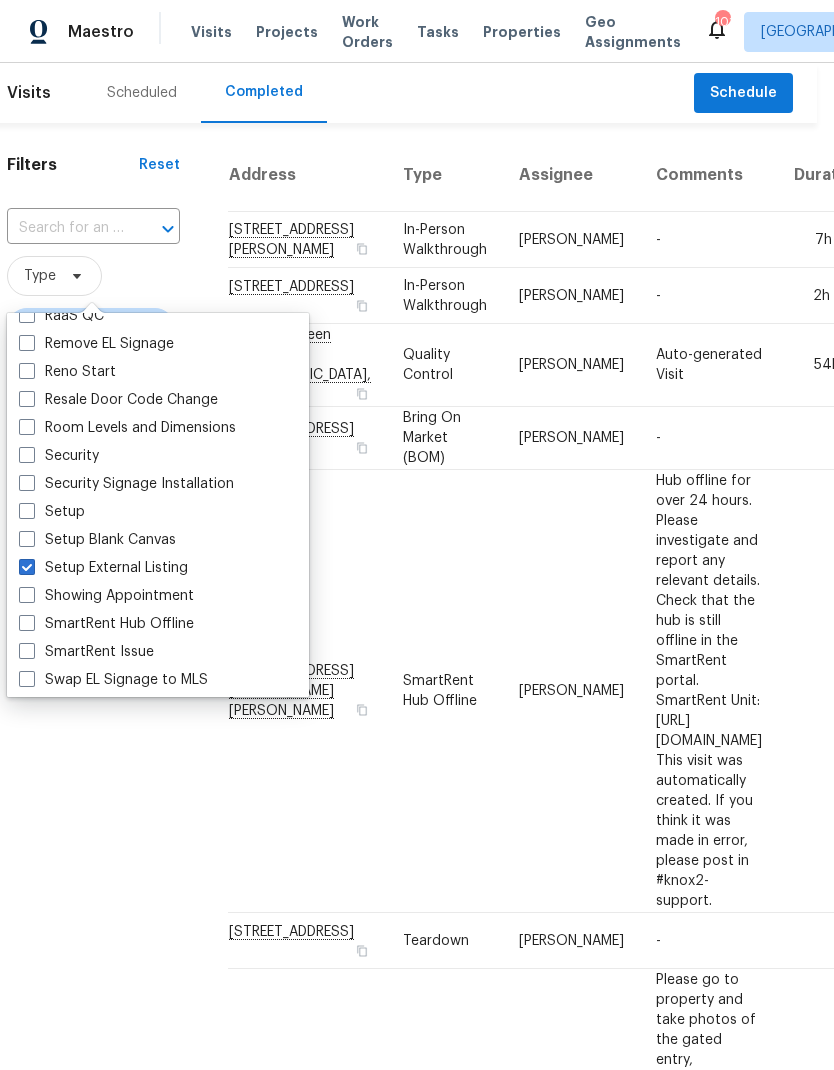 checkbox on "true" 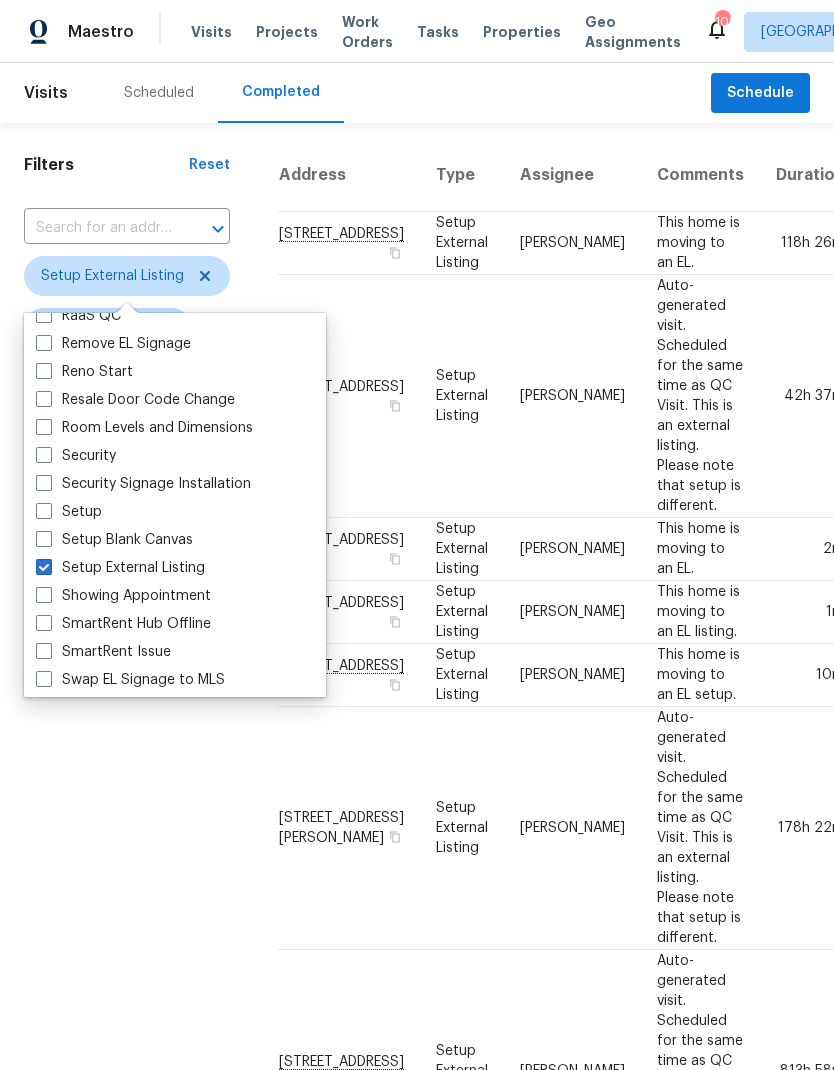 click on "[PERSON_NAME]" at bounding box center (572, 396) 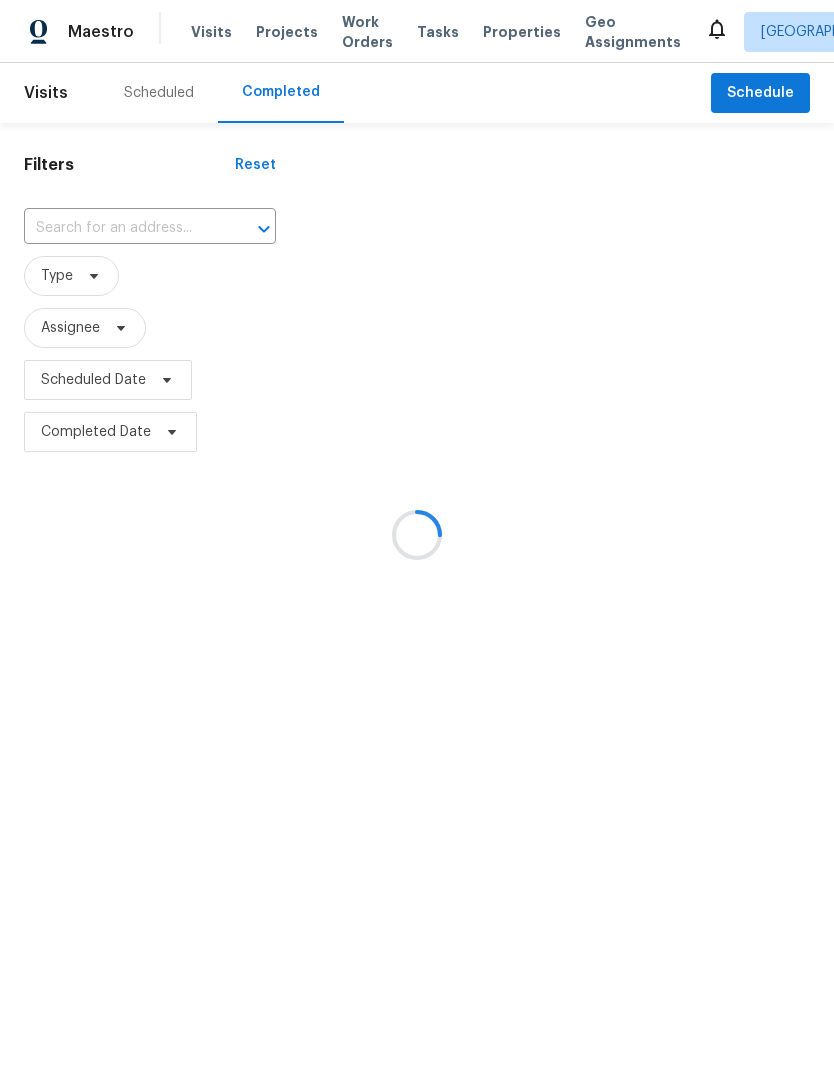 scroll, scrollTop: 0, scrollLeft: 0, axis: both 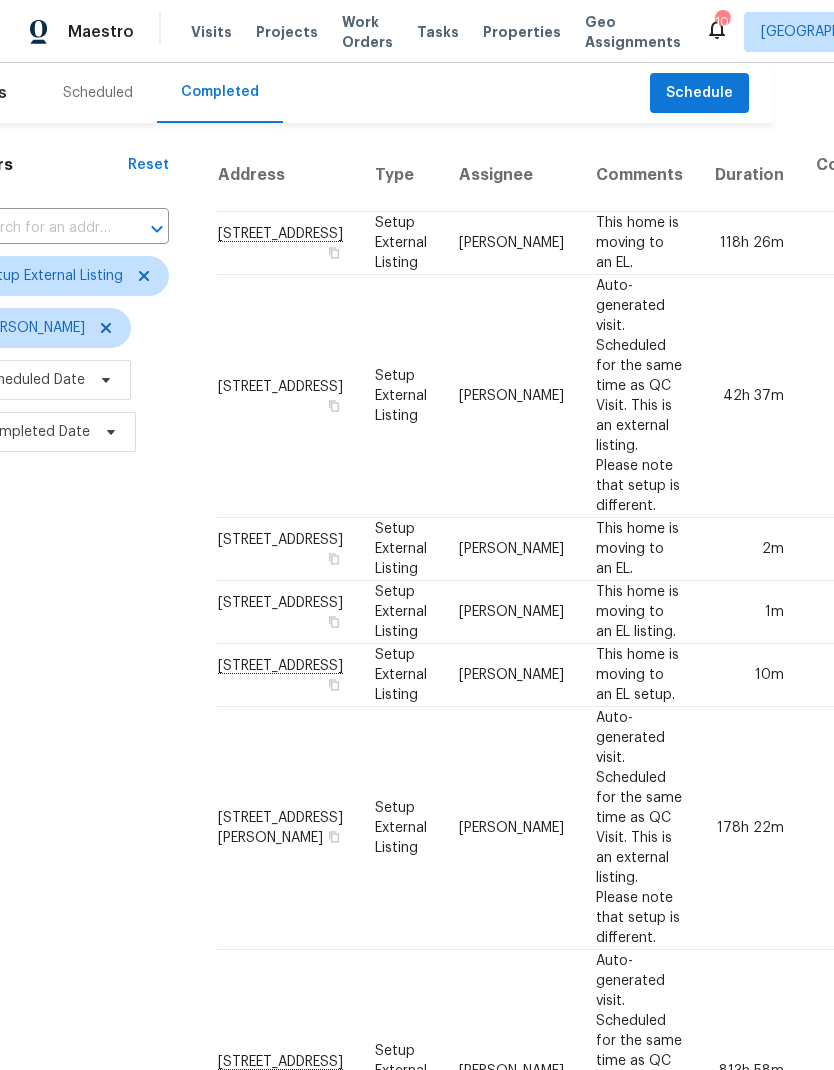 click on "Setup External Listing" at bounding box center [401, 243] 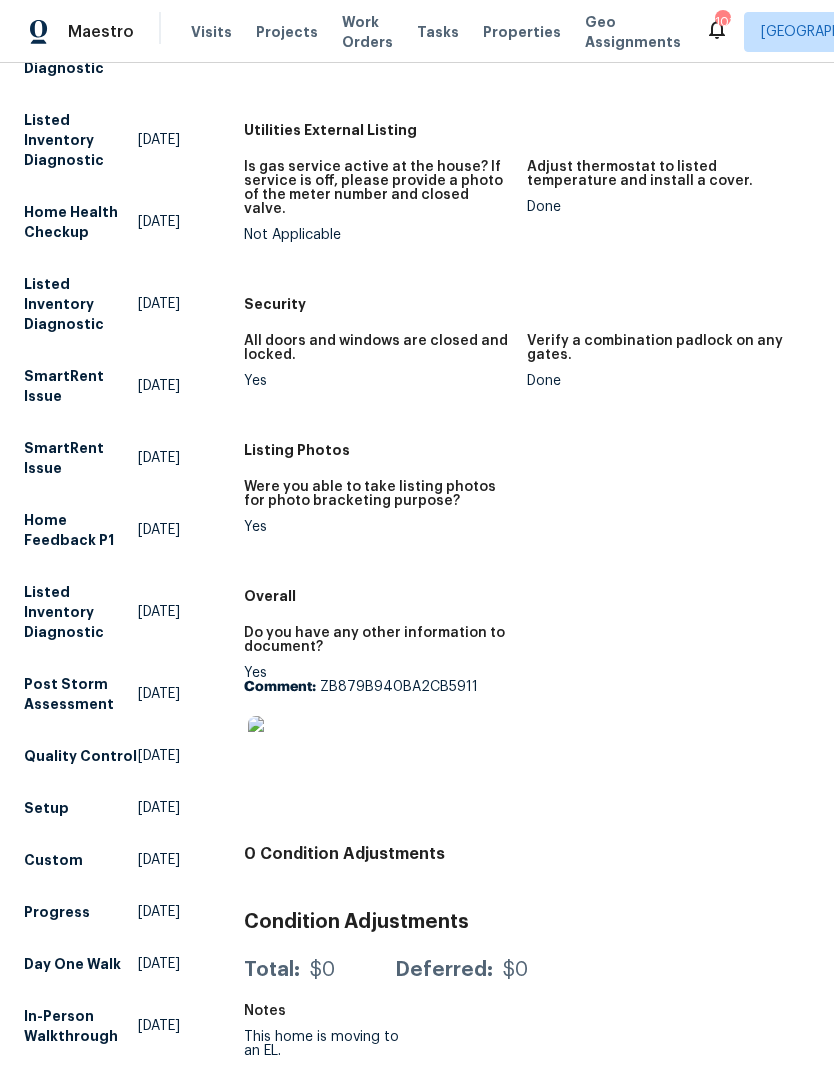 scroll, scrollTop: 565, scrollLeft: 0, axis: vertical 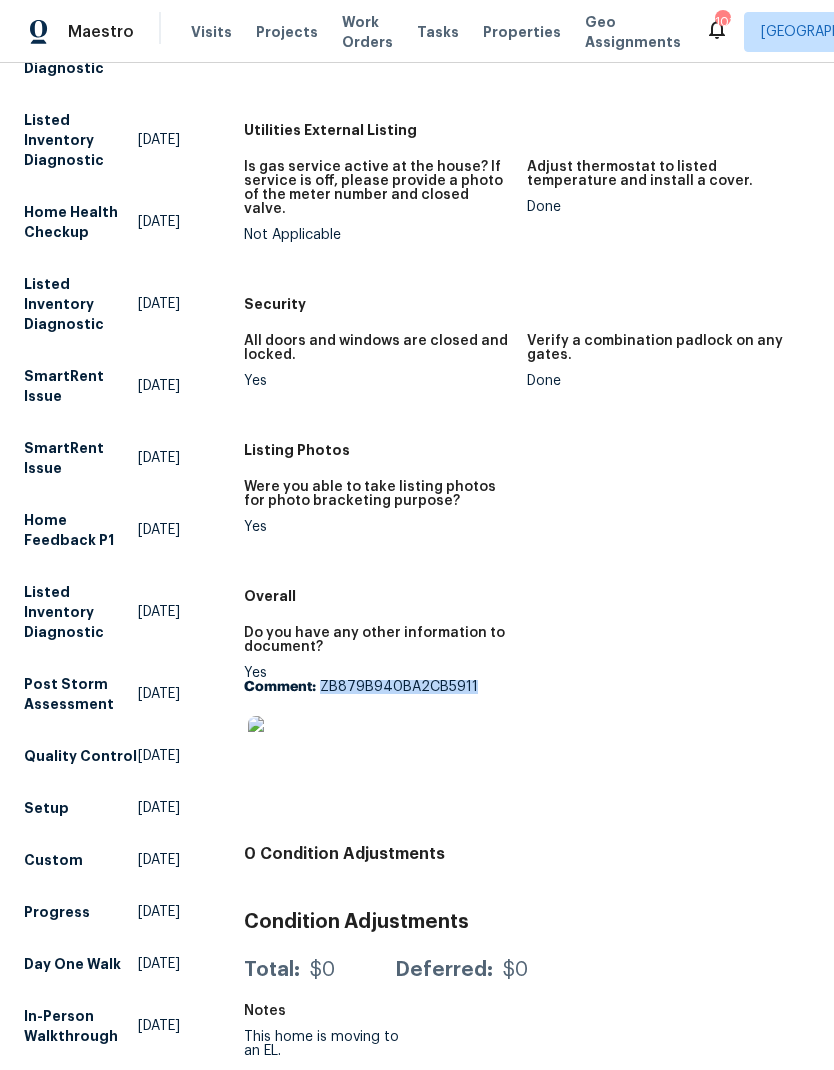 copy on "ZB879B940BA2CB5911" 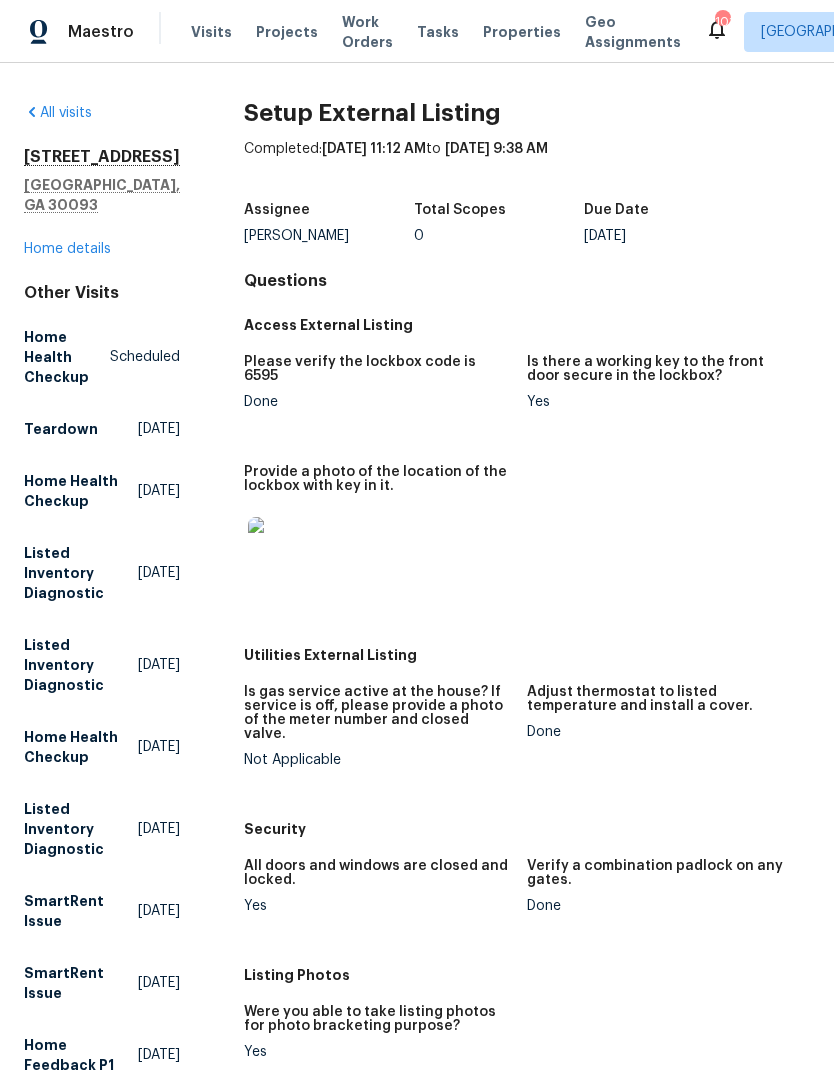 scroll, scrollTop: 0, scrollLeft: 0, axis: both 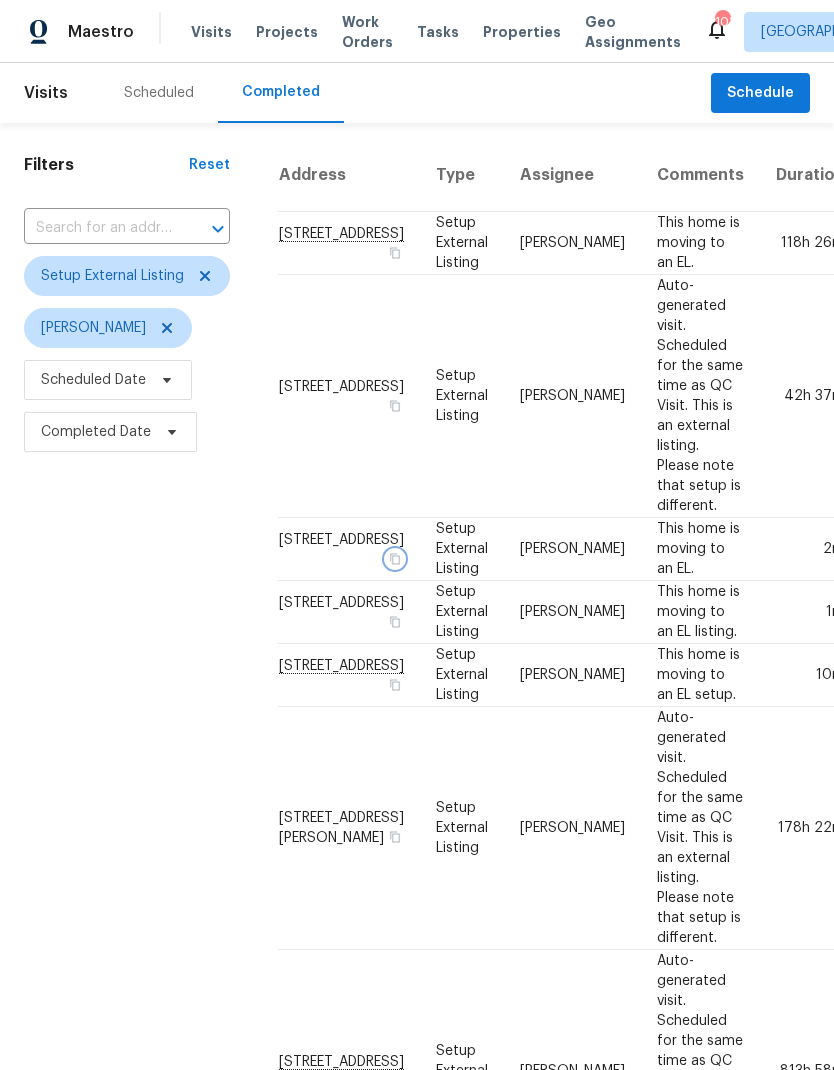 click 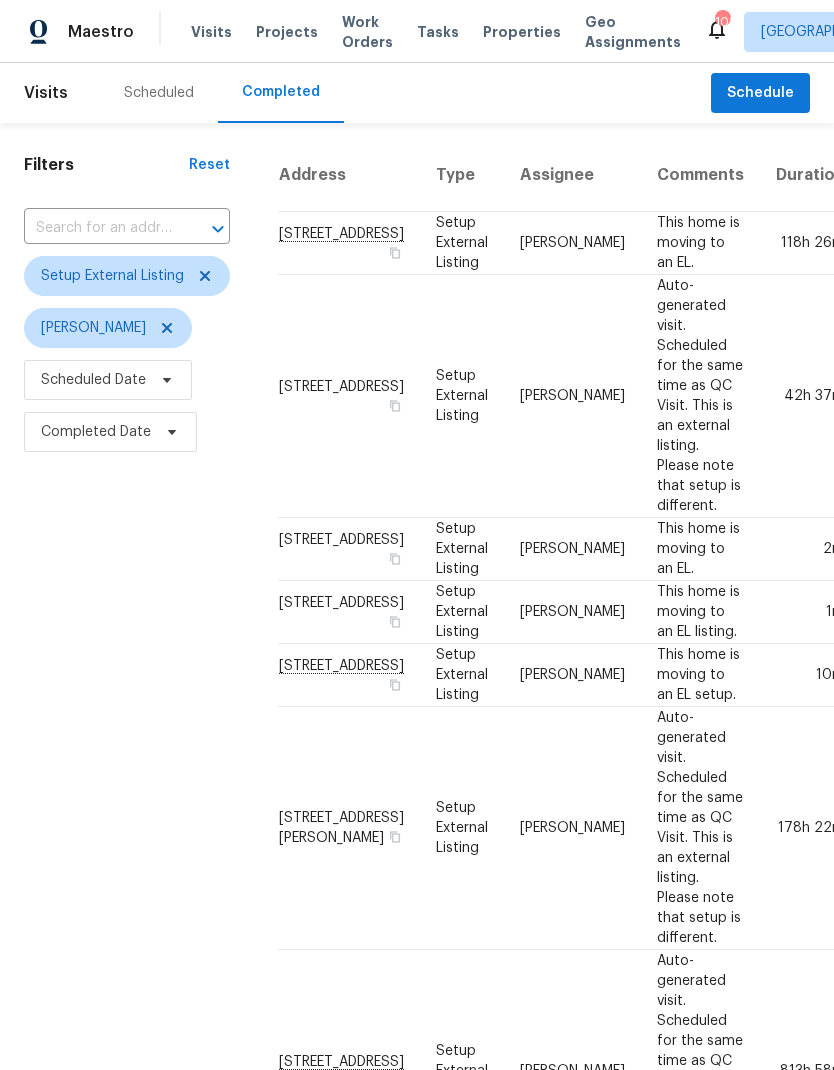 click on "[STREET_ADDRESS]" at bounding box center [349, 549] 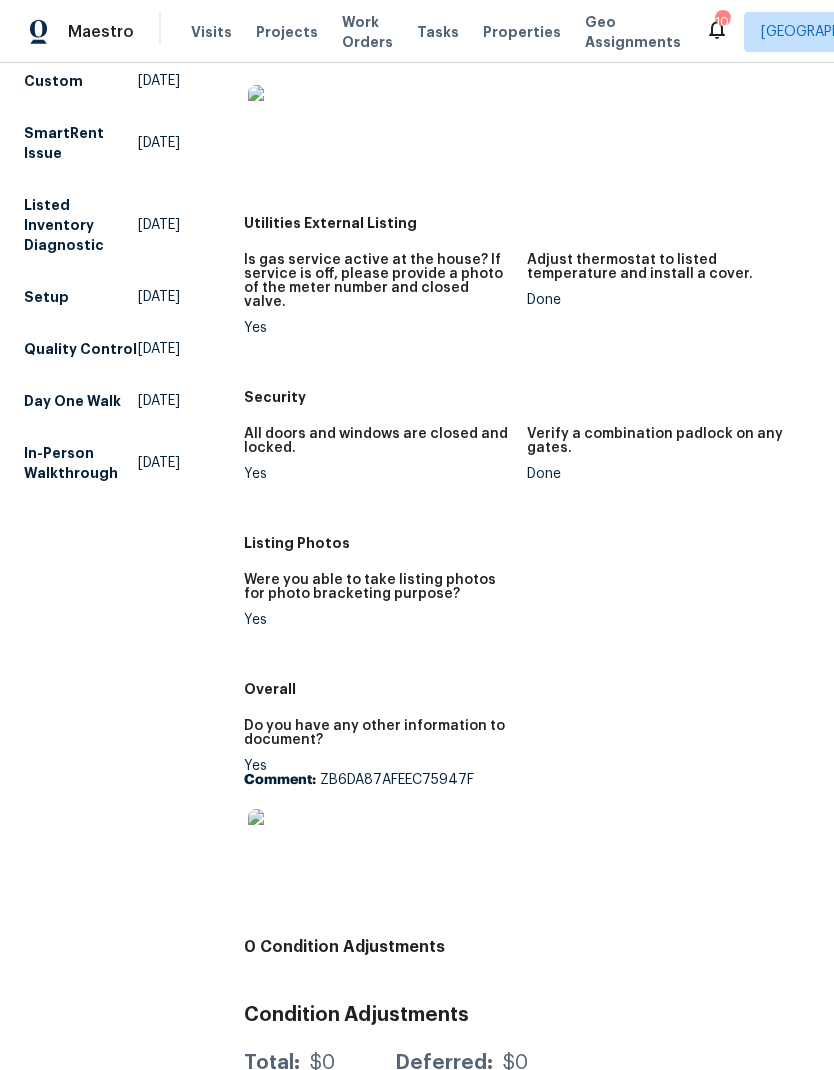 scroll, scrollTop: 432, scrollLeft: 0, axis: vertical 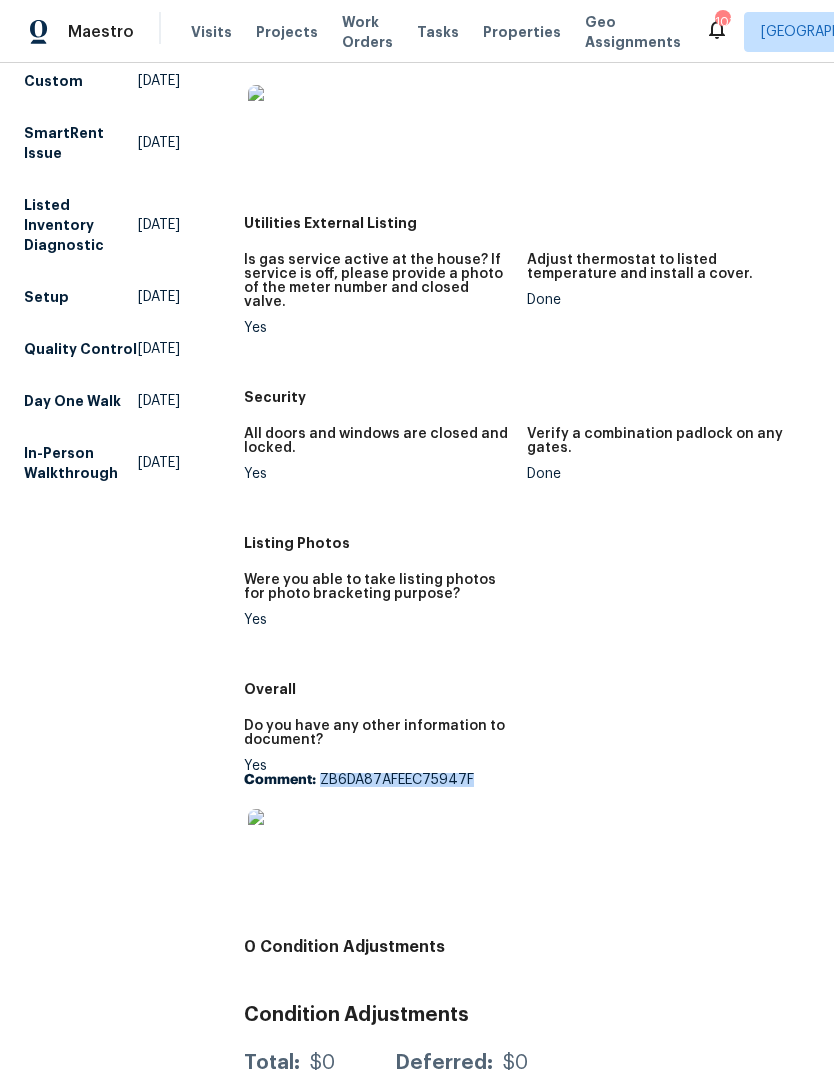 copy on "ZB6DA87AFEEC75947F" 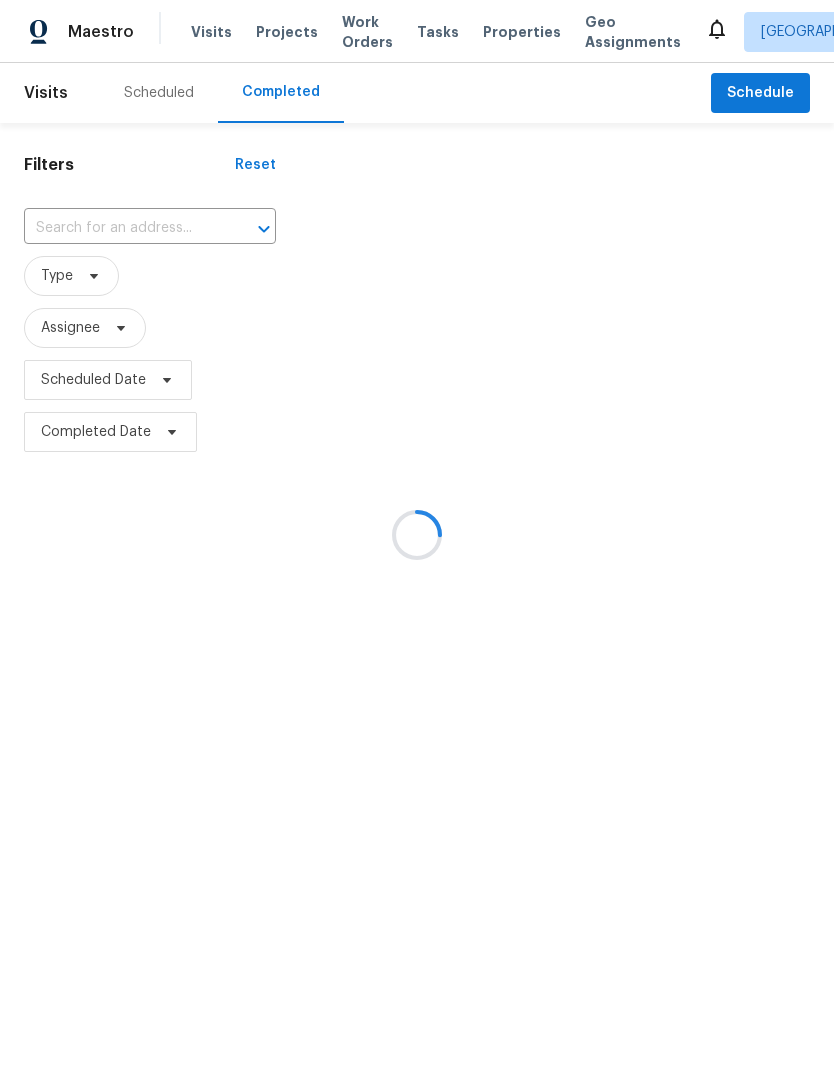 scroll, scrollTop: 0, scrollLeft: 0, axis: both 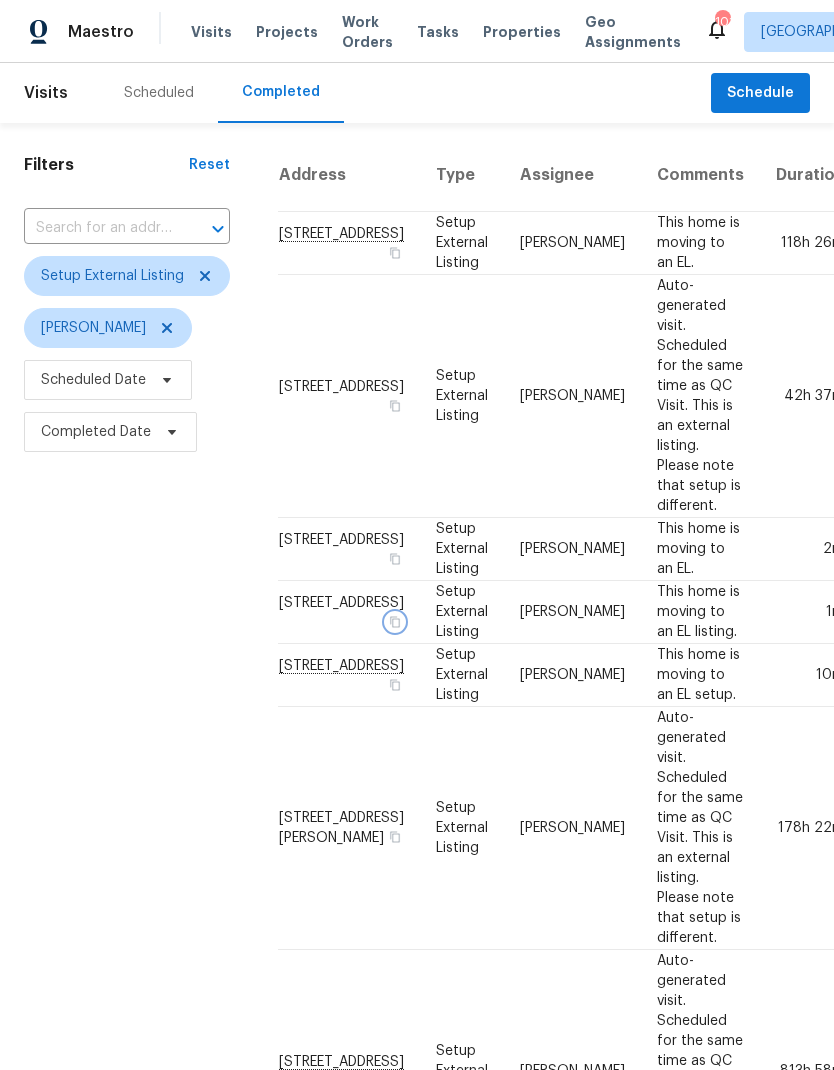 click 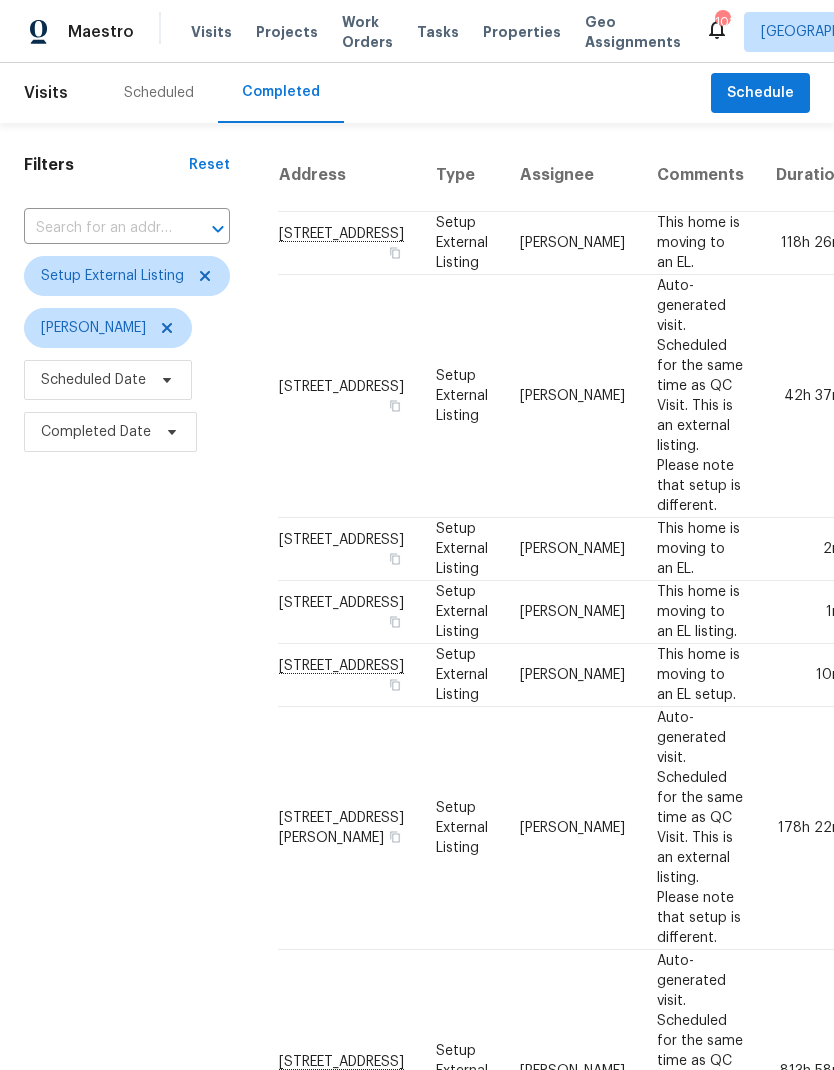 click on "[STREET_ADDRESS]" at bounding box center [349, 612] 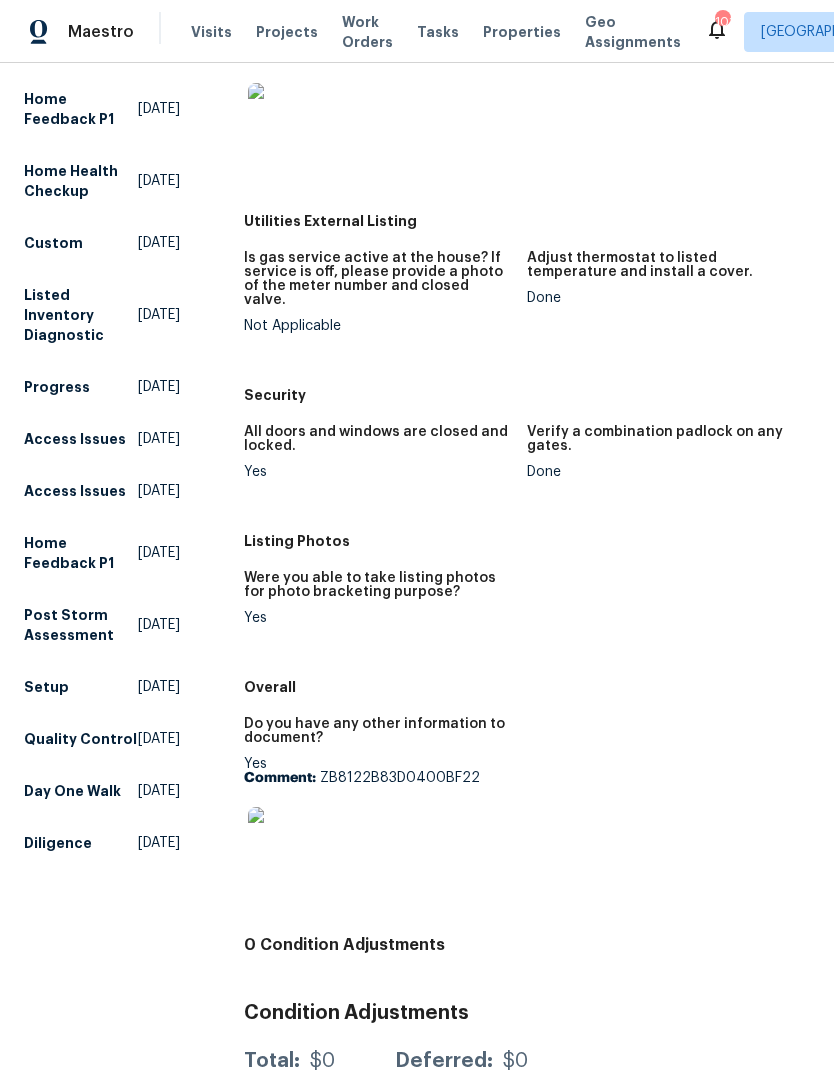 scroll, scrollTop: 432, scrollLeft: 0, axis: vertical 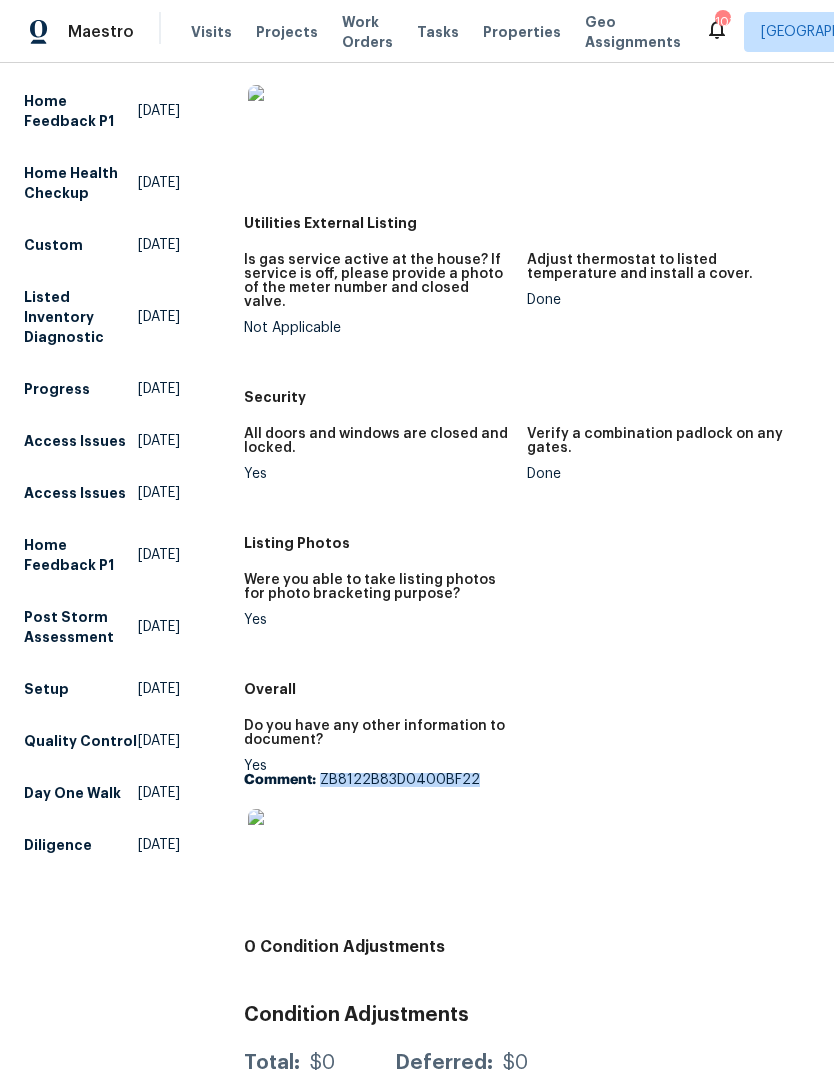 copy on "ZB8122B83D0400BF22" 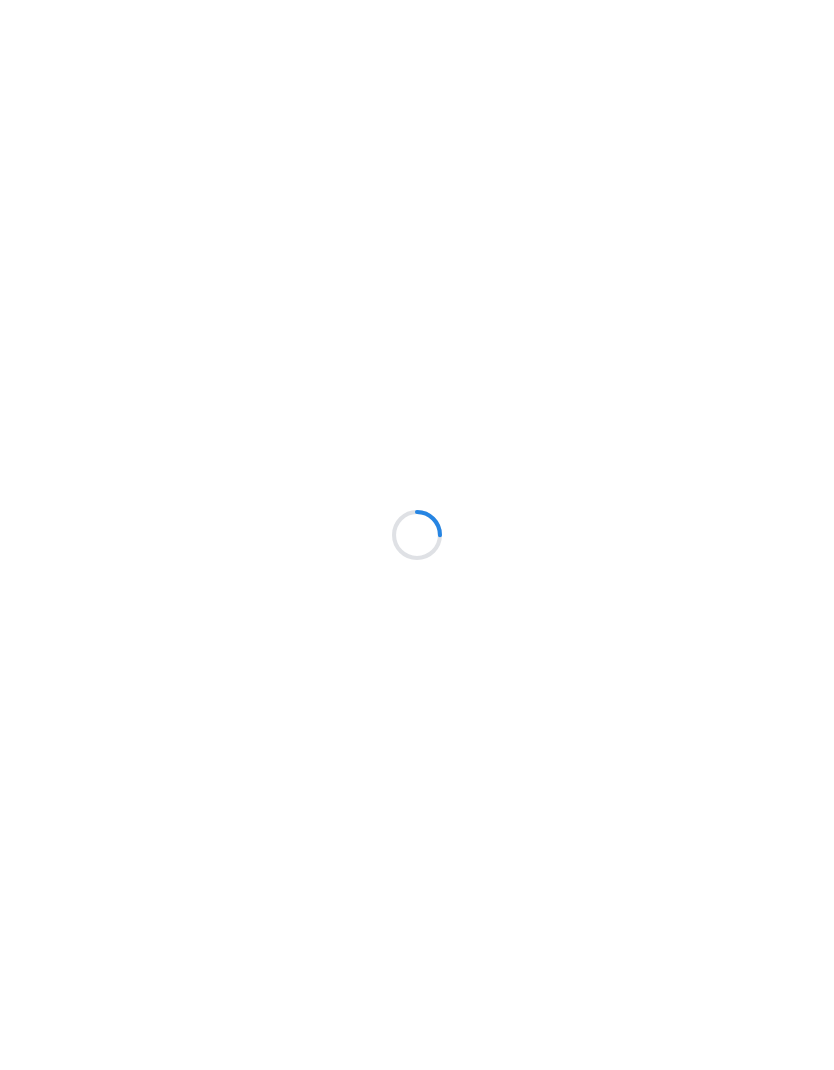 scroll, scrollTop: 0, scrollLeft: 0, axis: both 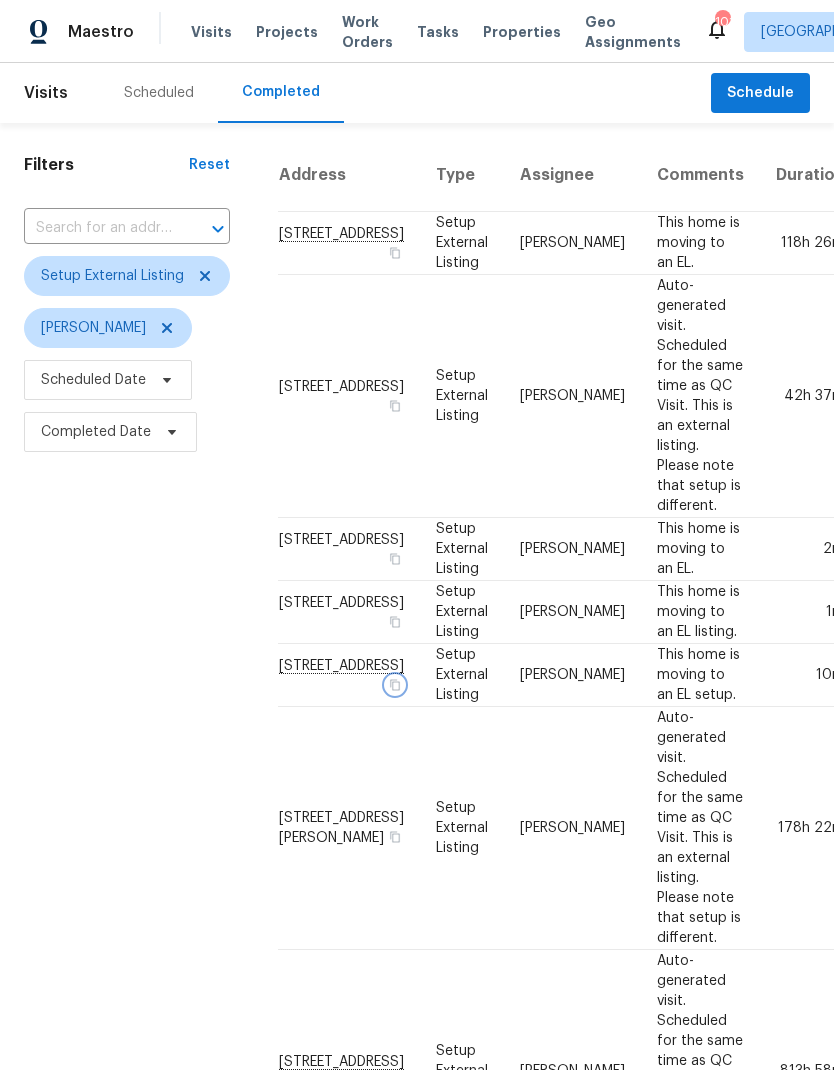 click 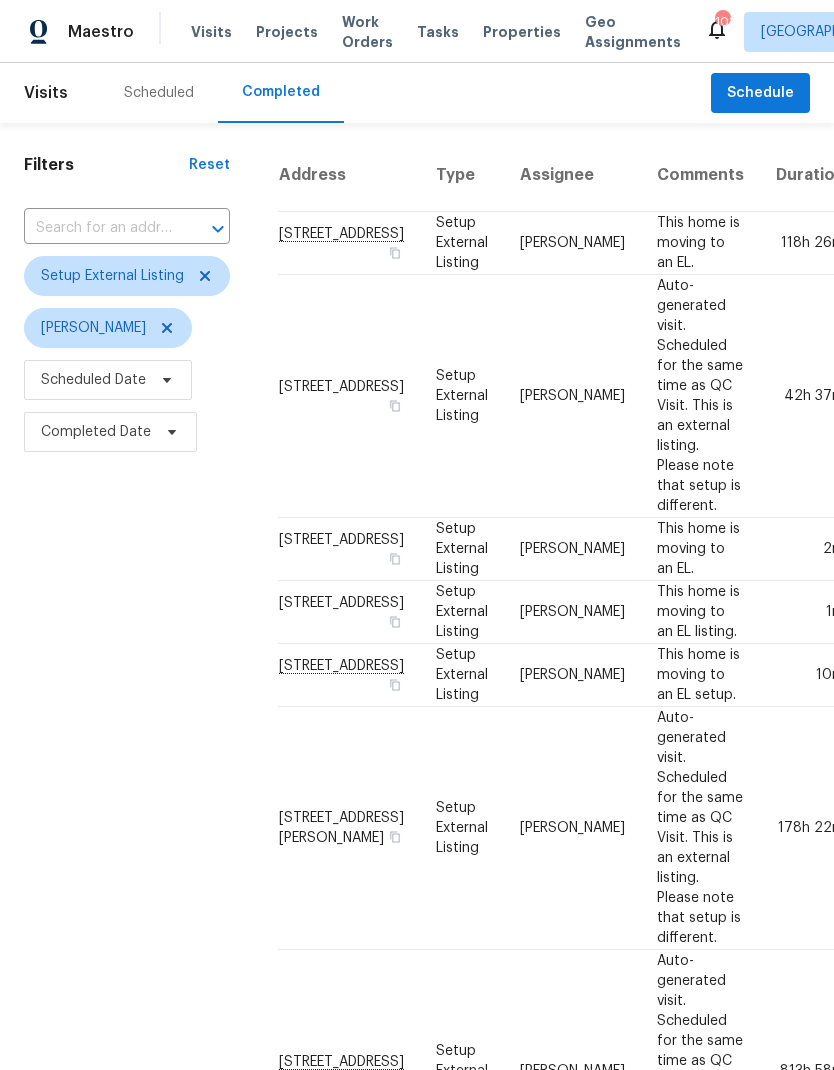 click on "[STREET_ADDRESS]" at bounding box center (349, 675) 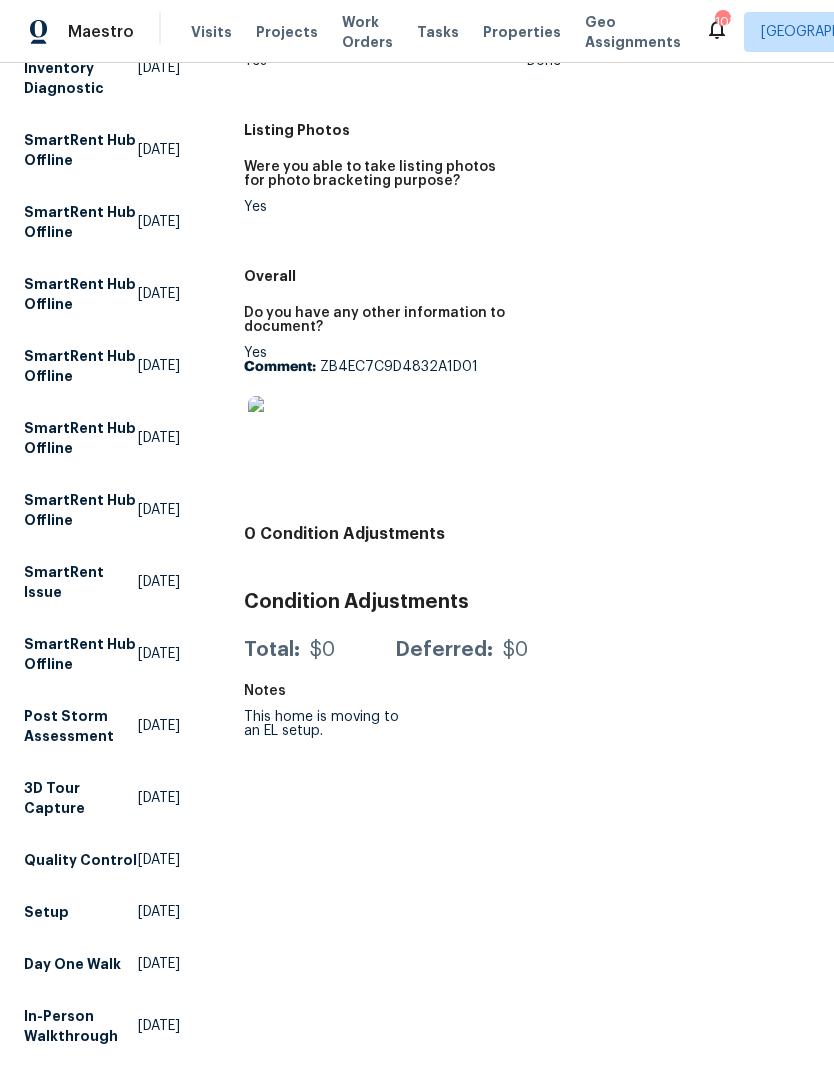 scroll, scrollTop: 877, scrollLeft: 0, axis: vertical 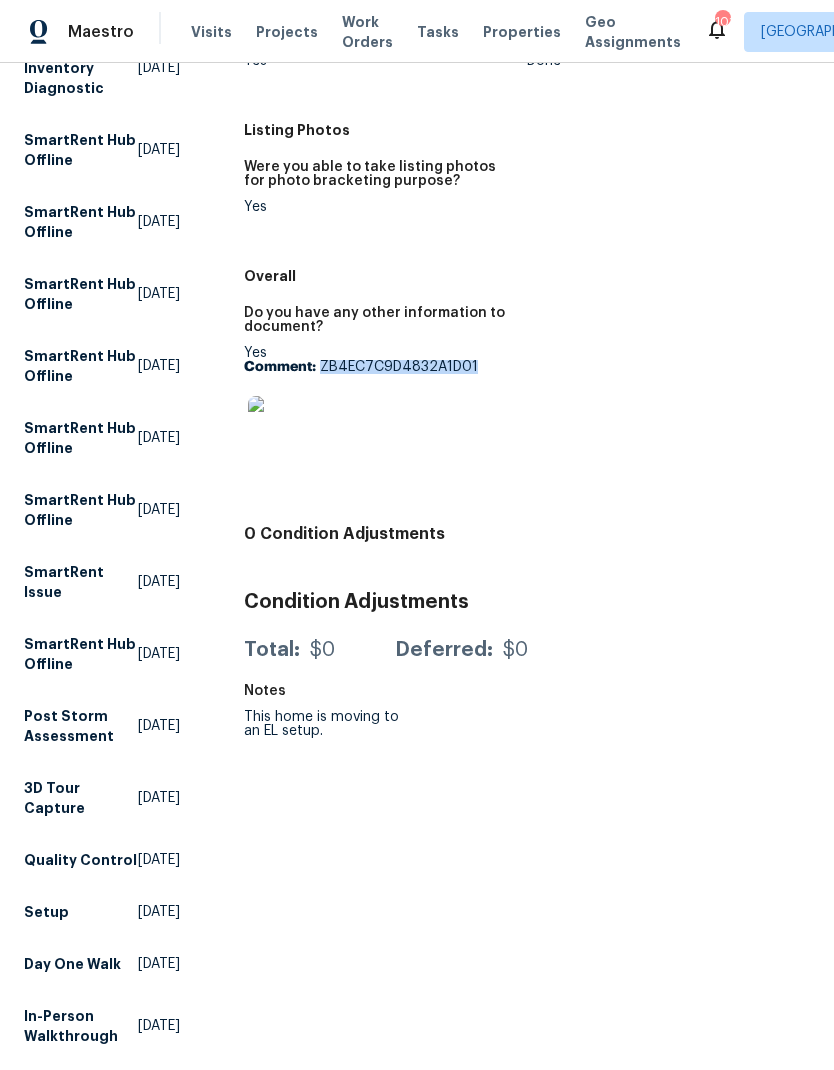 copy on "ZB4EC7C9D4832A1D01" 